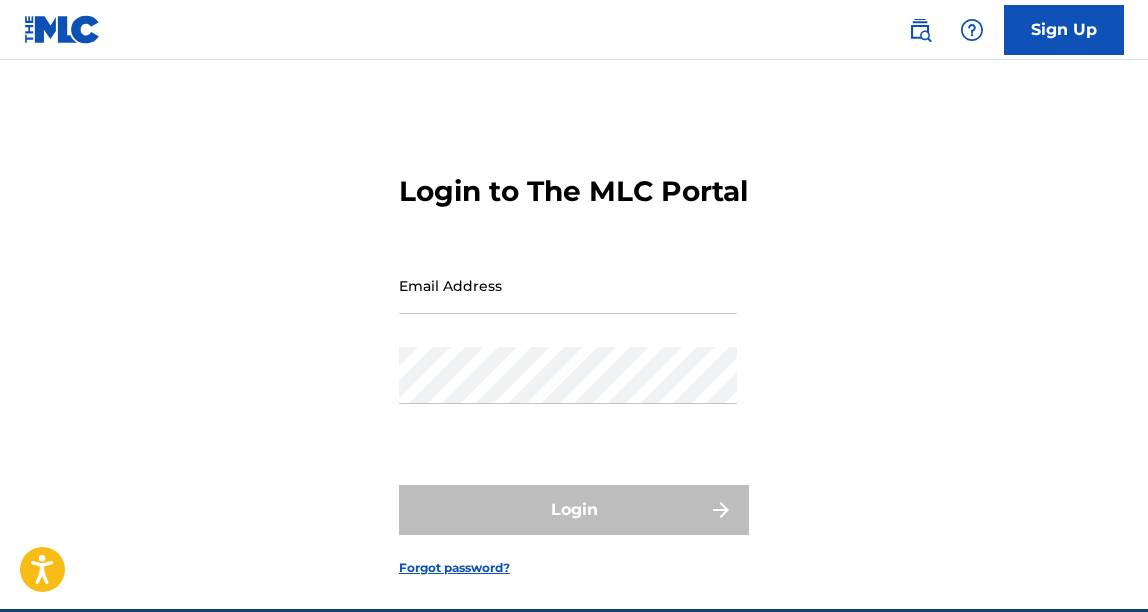 scroll, scrollTop: 0, scrollLeft: 0, axis: both 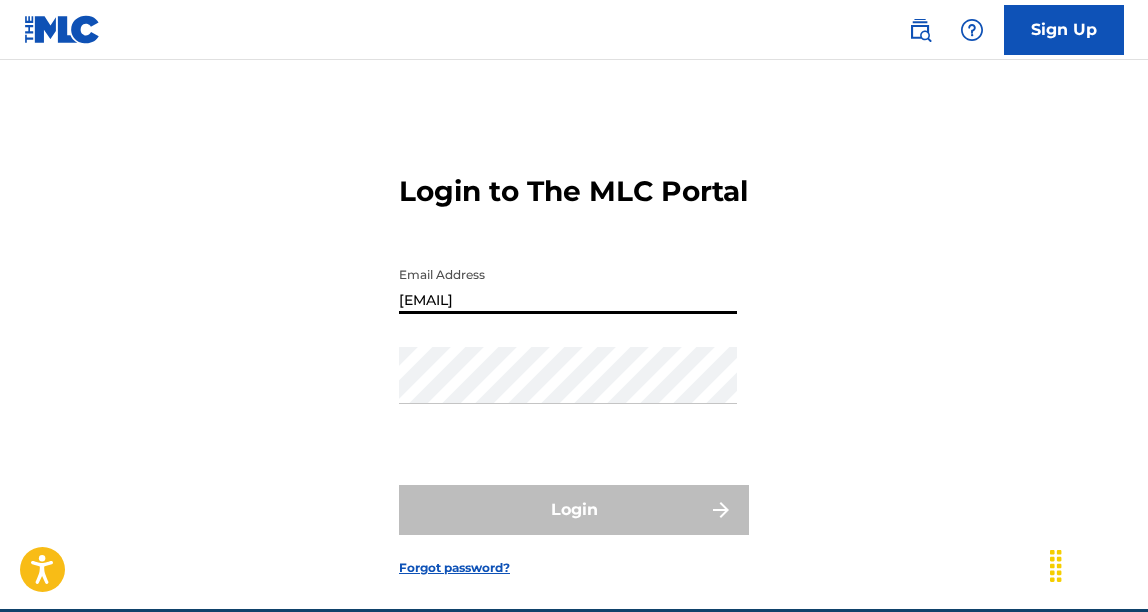 type on "[EMAIL]" 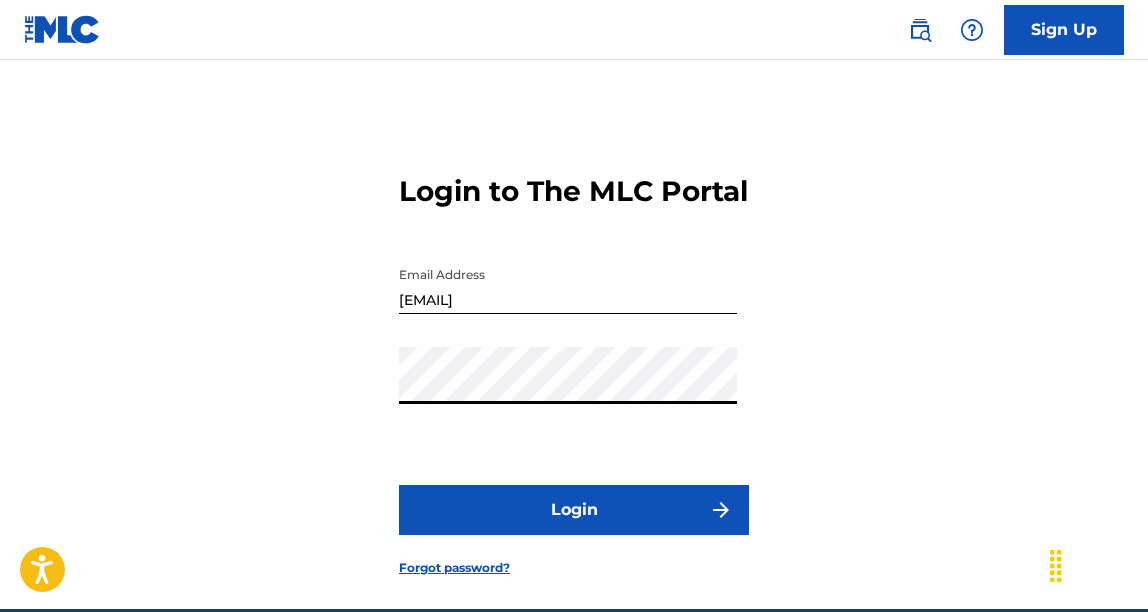 click on "Login" at bounding box center (574, 510) 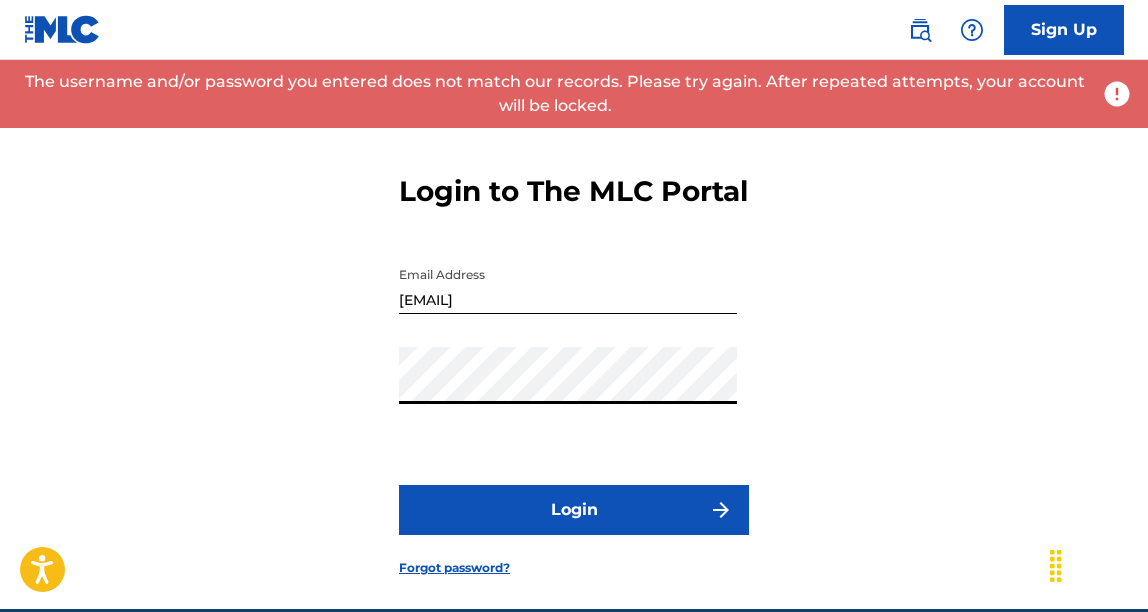 scroll, scrollTop: 128, scrollLeft: 0, axis: vertical 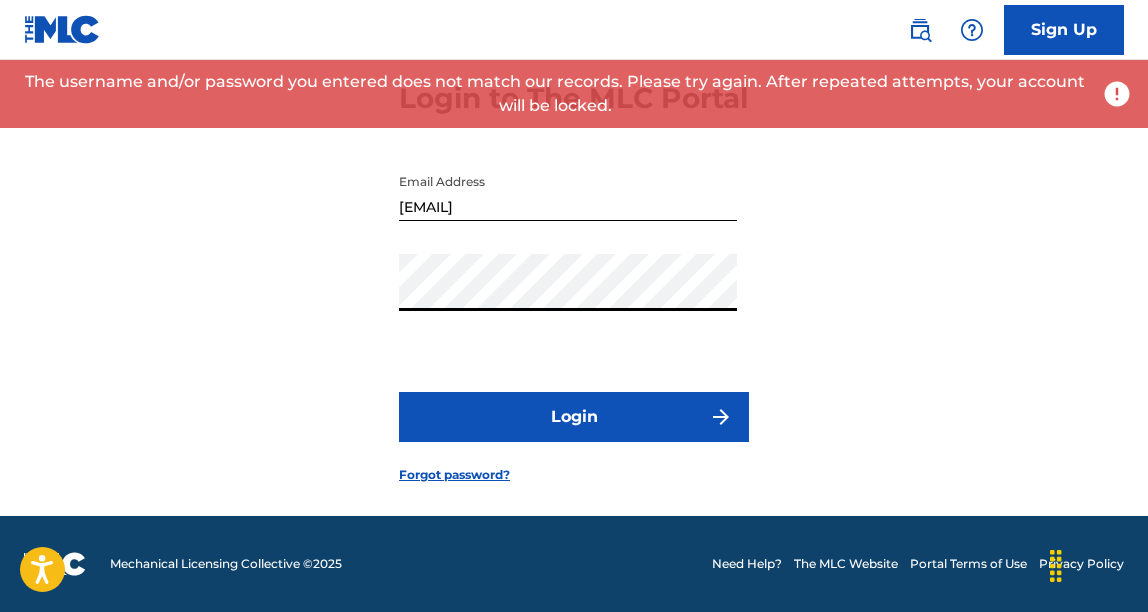 click on "Forgot password?" at bounding box center (454, 475) 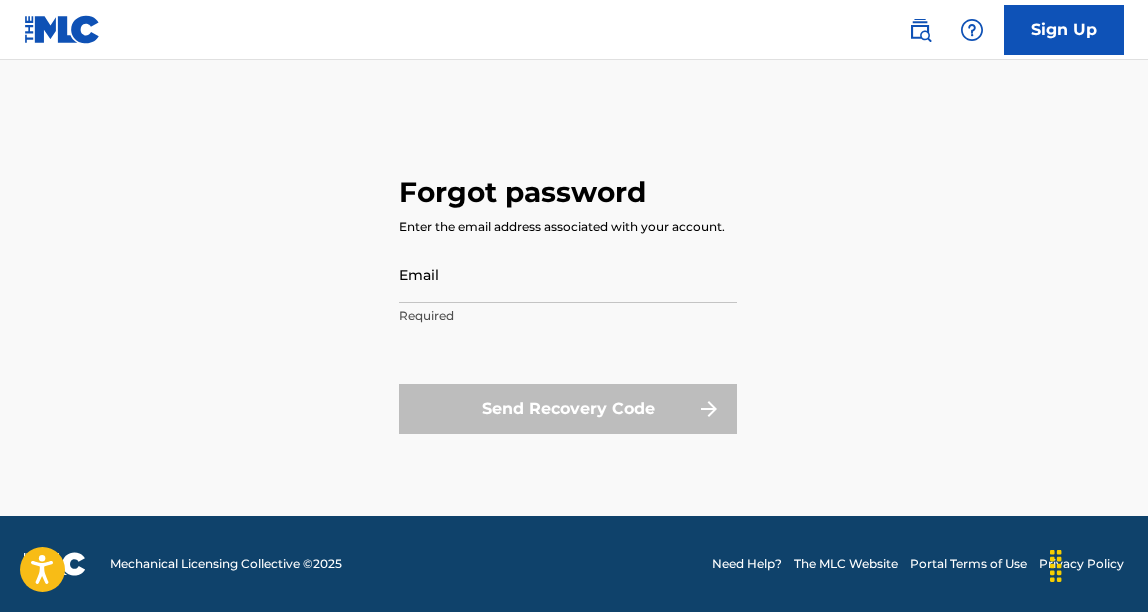 scroll, scrollTop: 0, scrollLeft: 0, axis: both 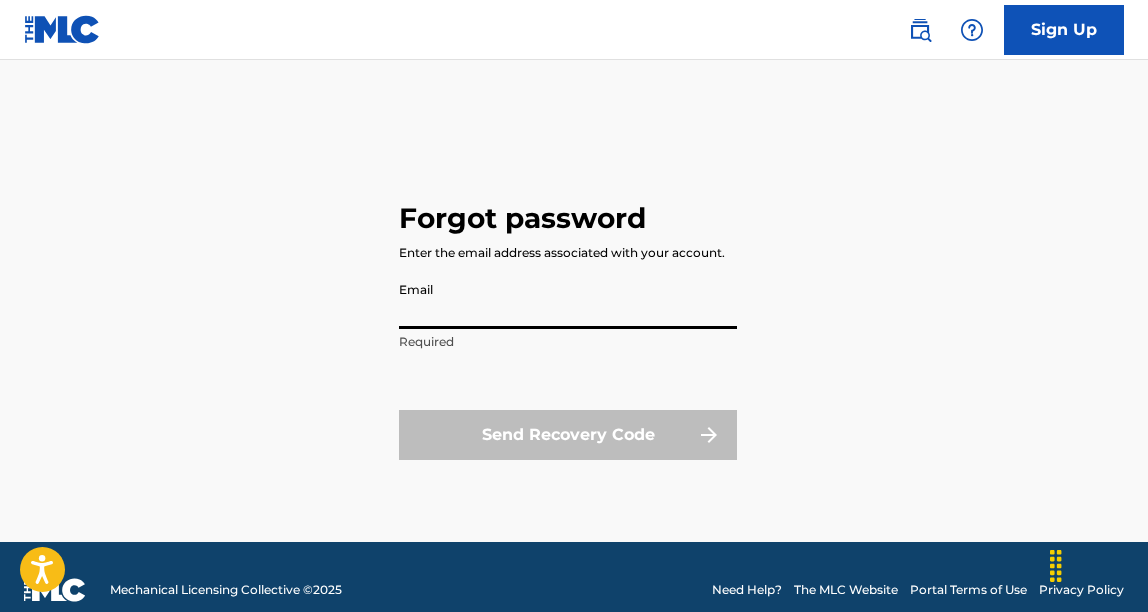 click on "Email" at bounding box center [568, 300] 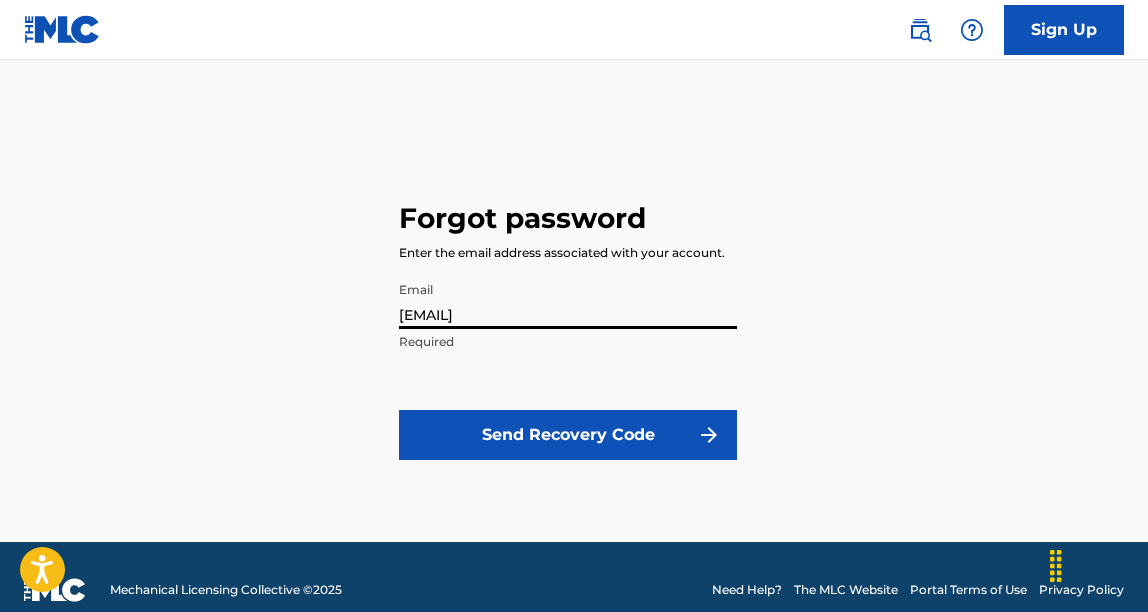 click on "Send Recovery Code" at bounding box center (568, 435) 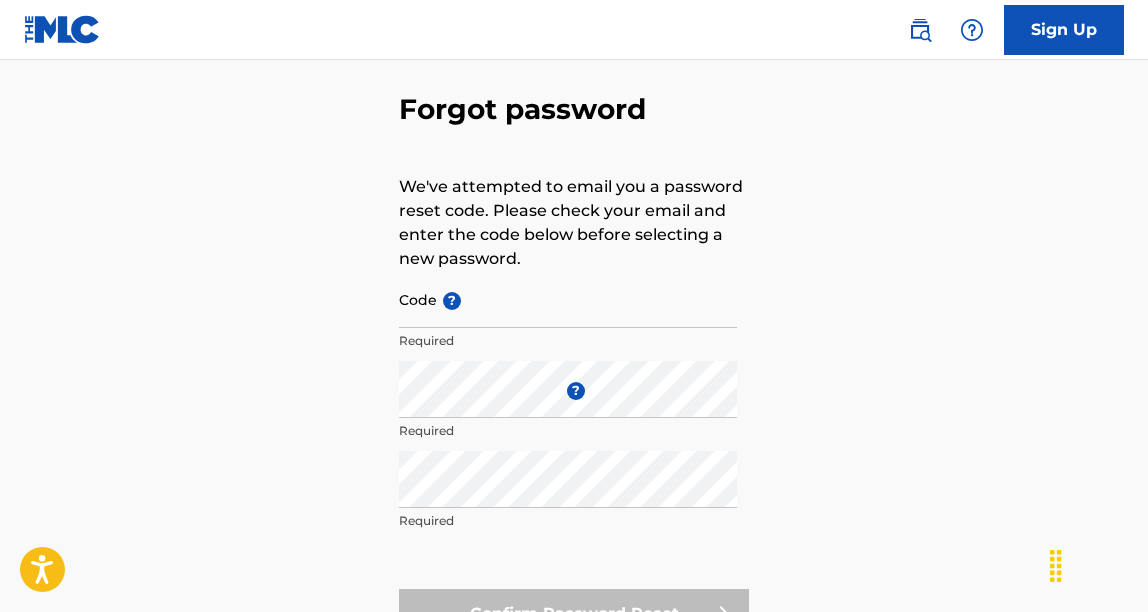 scroll, scrollTop: 210, scrollLeft: 0, axis: vertical 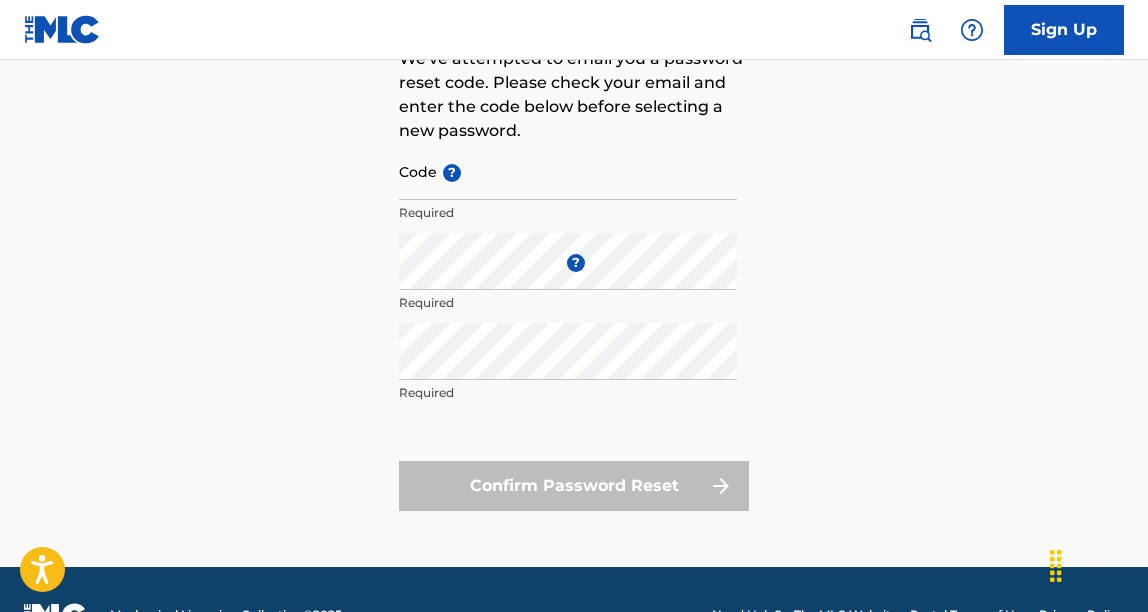 click on "Code ?" at bounding box center [568, 171] 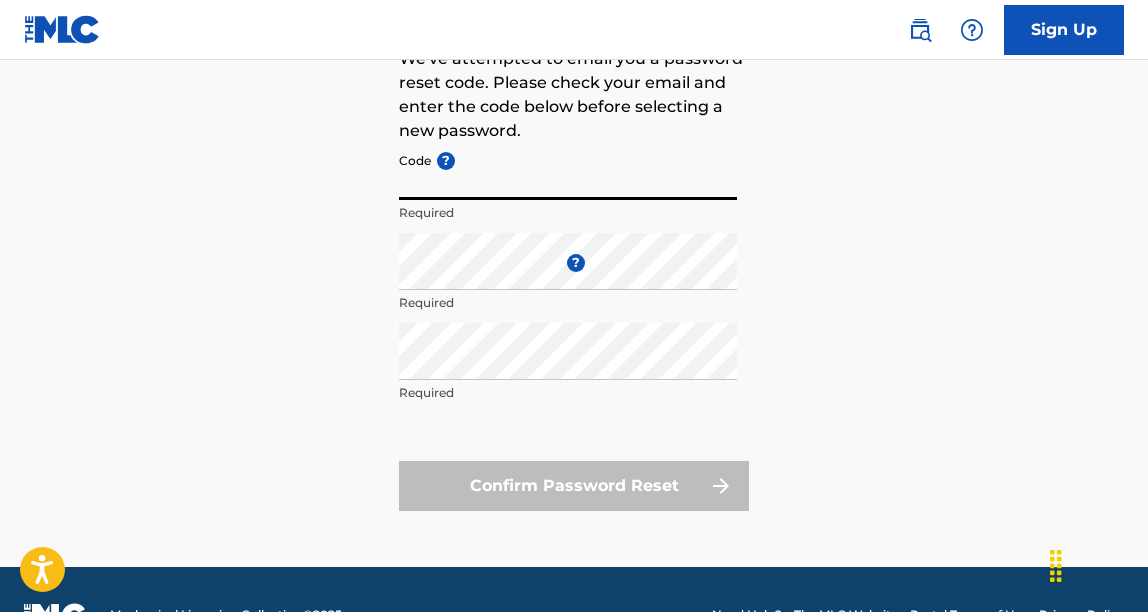 paste on "FP_de45cfec8975ff41fffe8a18a76f" 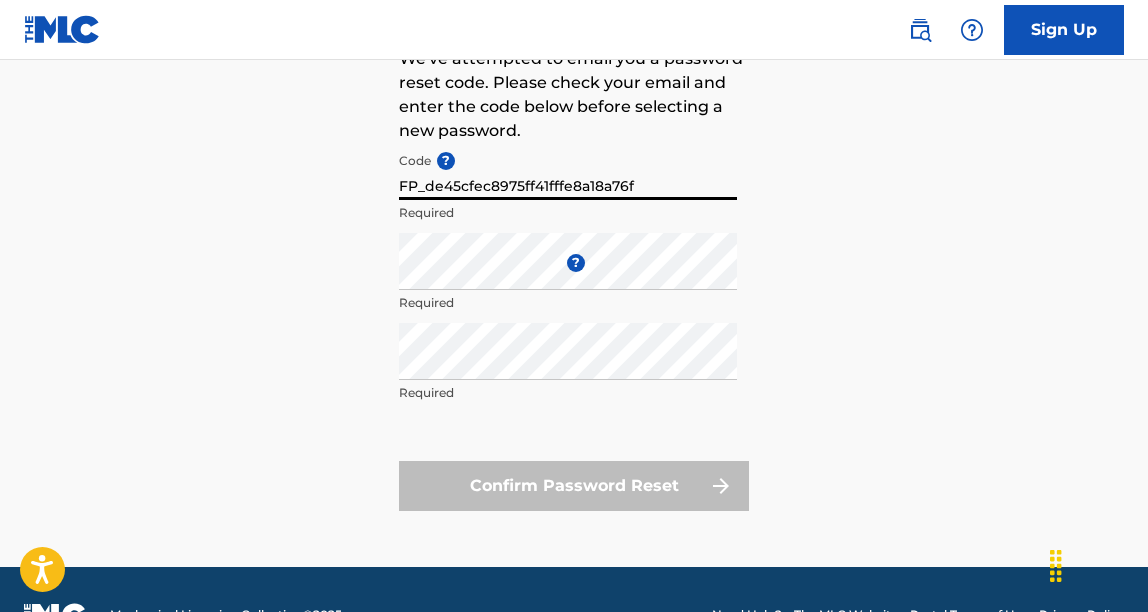 type on "FP_de45cfec8975ff41fffe8a18a76f" 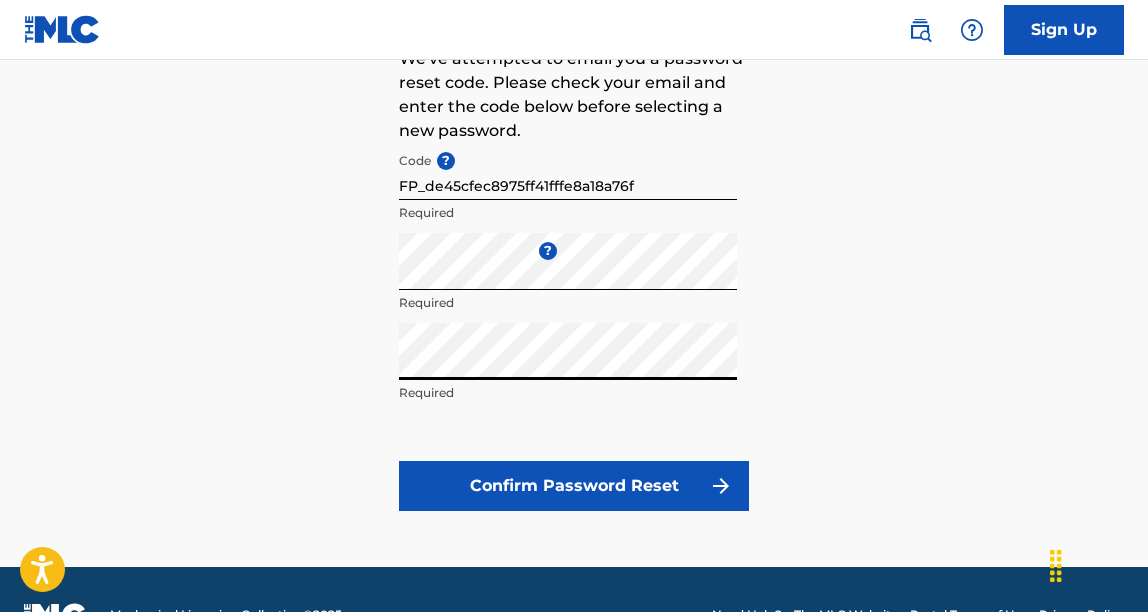 click on "Confirm Password Reset" at bounding box center (574, 486) 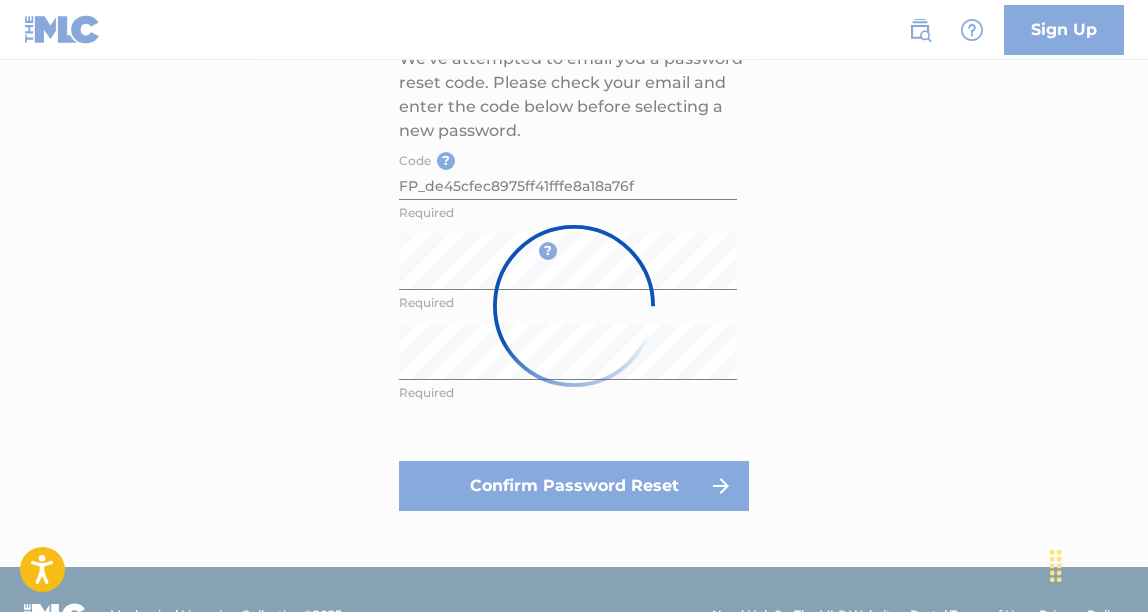 scroll, scrollTop: 0, scrollLeft: 0, axis: both 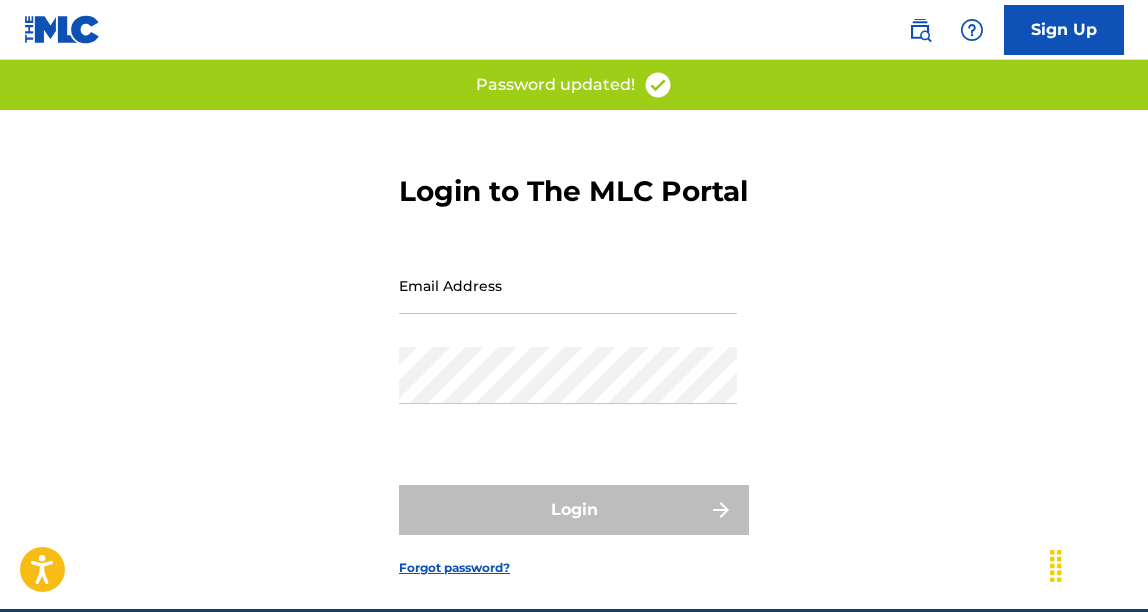 click on "Email Address" at bounding box center [568, 285] 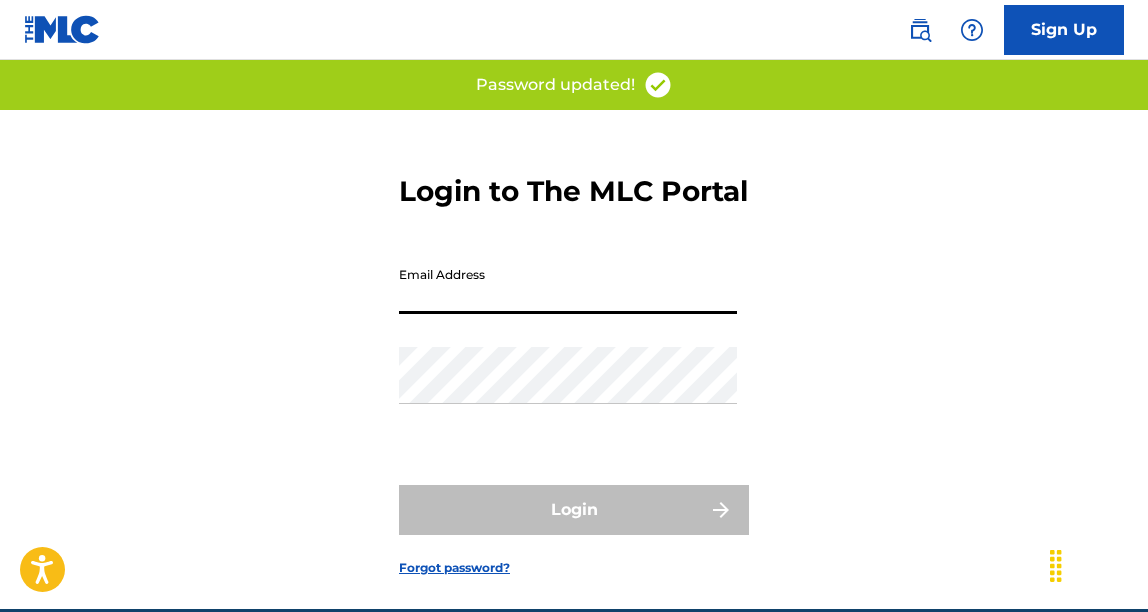 type on "[EMAIL]" 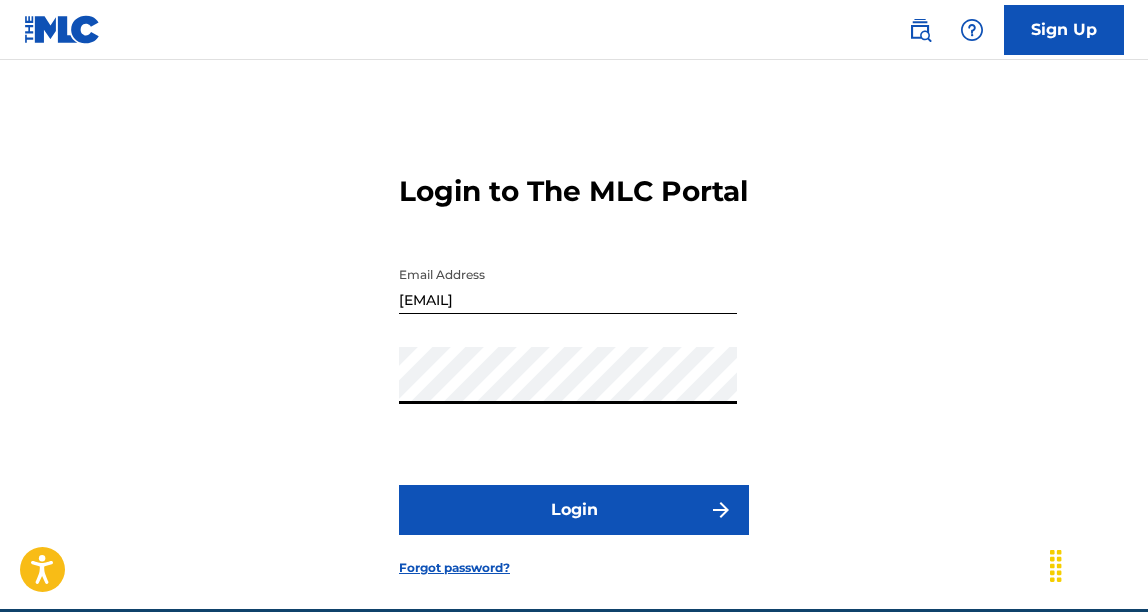 click on "Login" at bounding box center (574, 510) 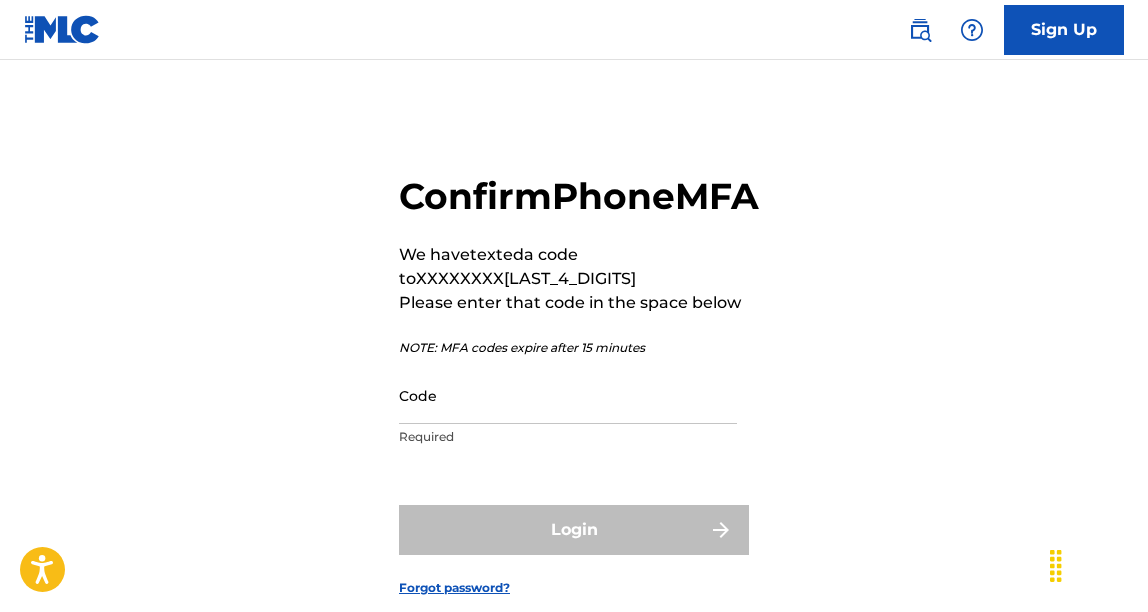click on "Code" at bounding box center (568, 395) 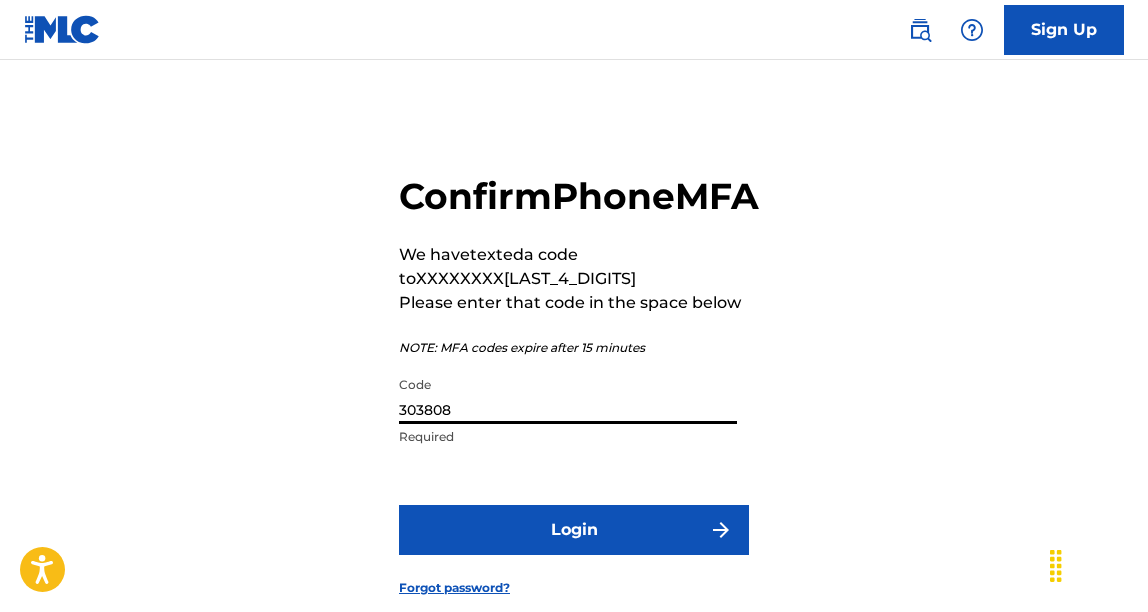 type on "303808" 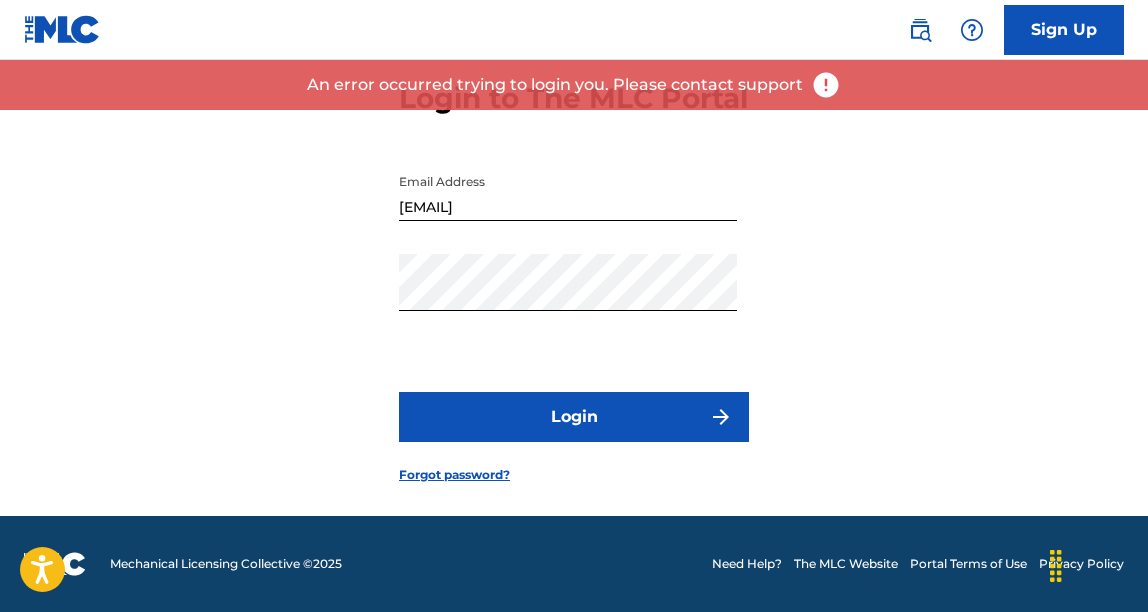 scroll, scrollTop: 128, scrollLeft: 0, axis: vertical 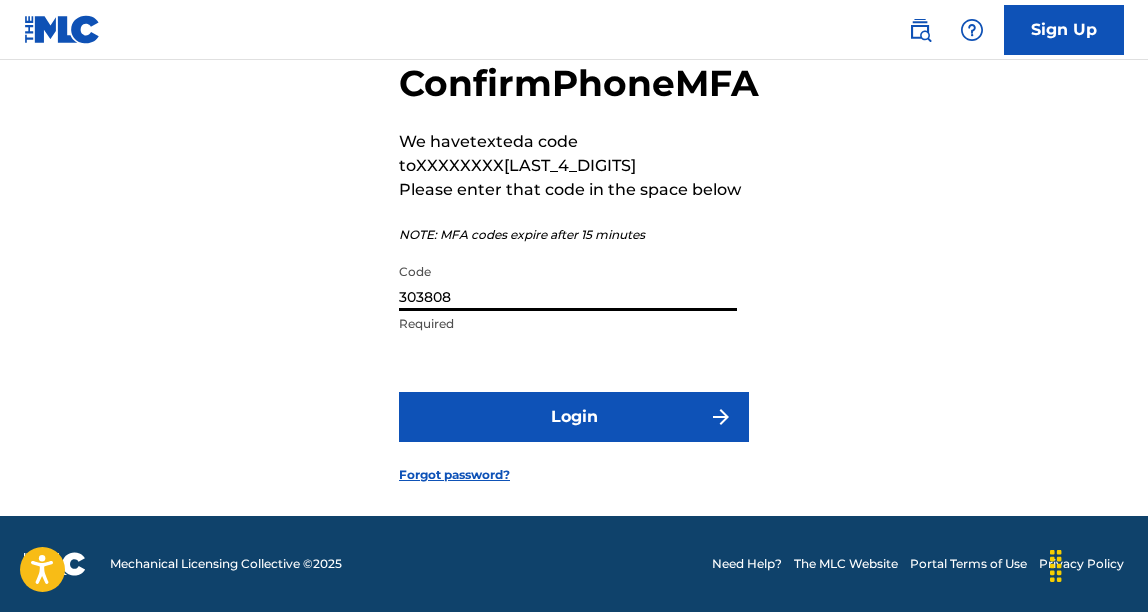 click on "303808" at bounding box center (568, 282) 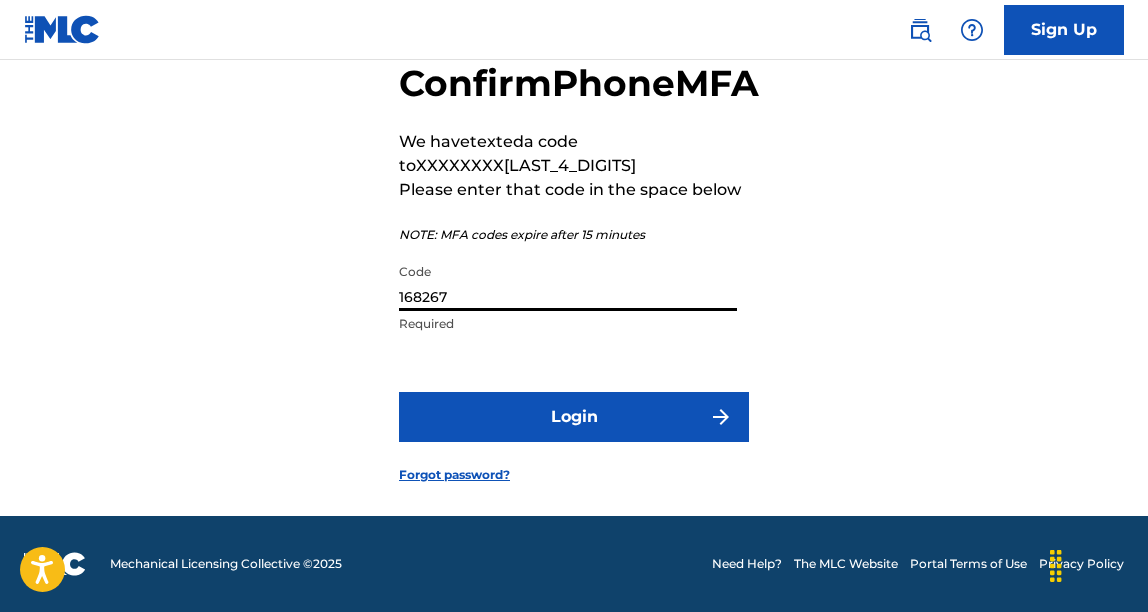 type on "168267" 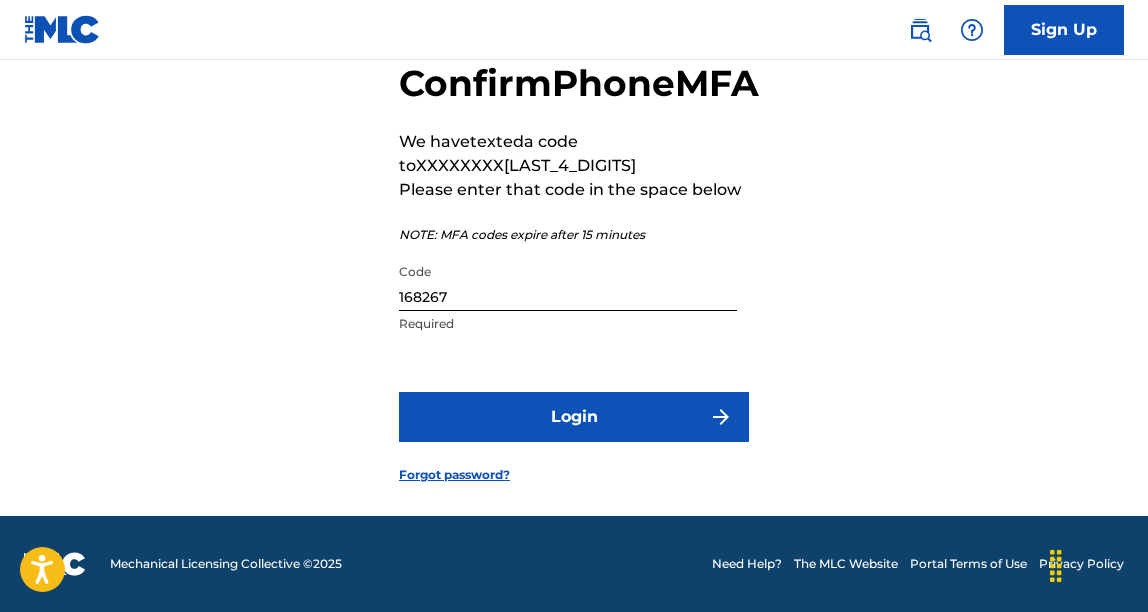 click on "Login" at bounding box center (574, 417) 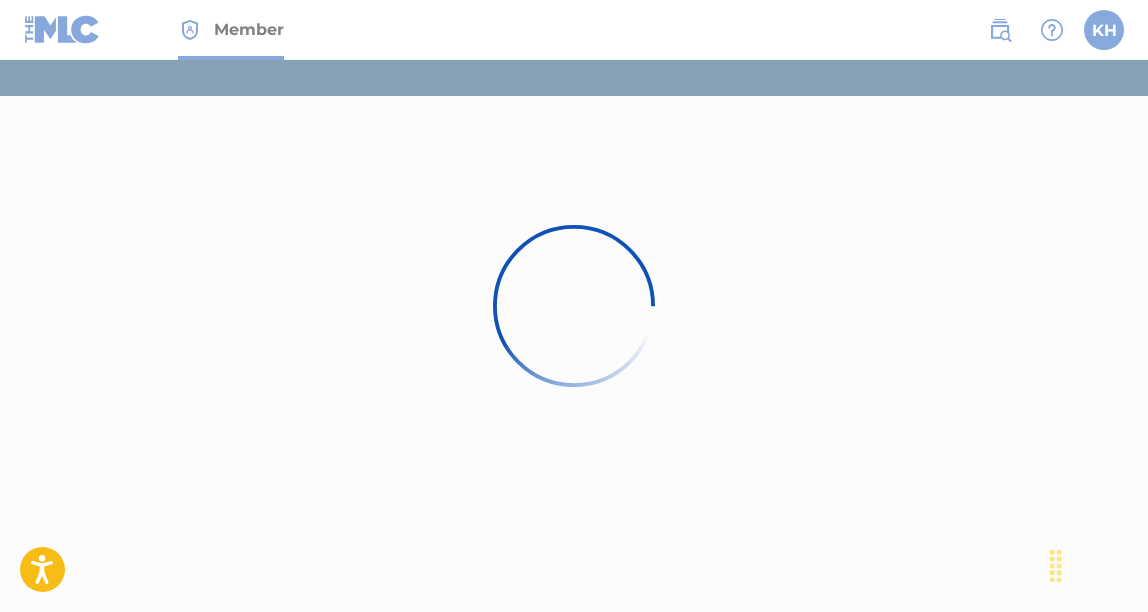 scroll, scrollTop: 0, scrollLeft: 0, axis: both 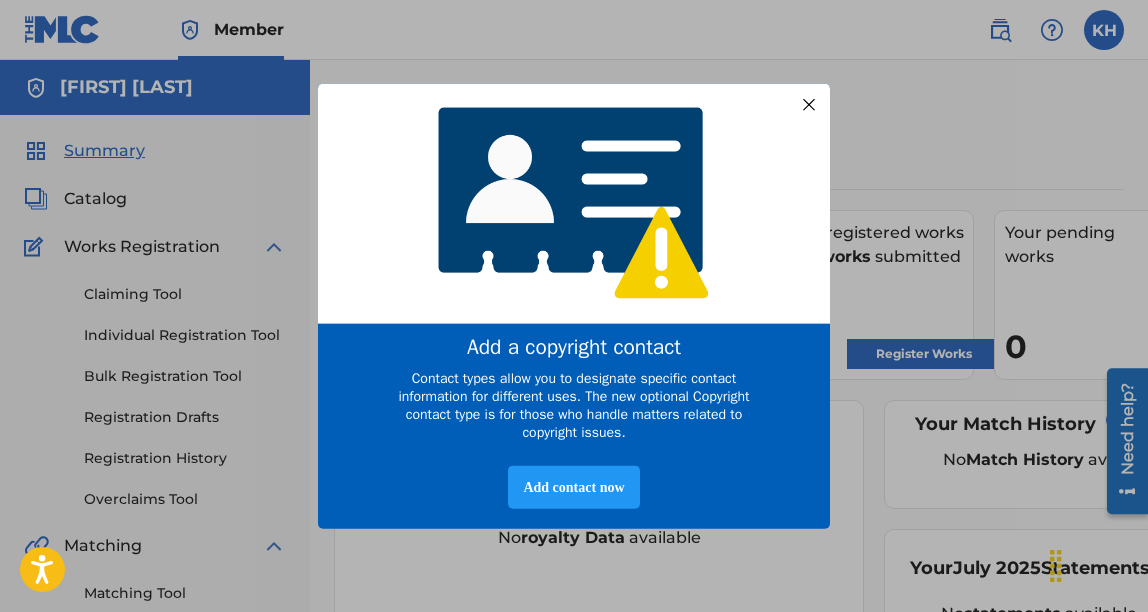 click at bounding box center [809, 104] 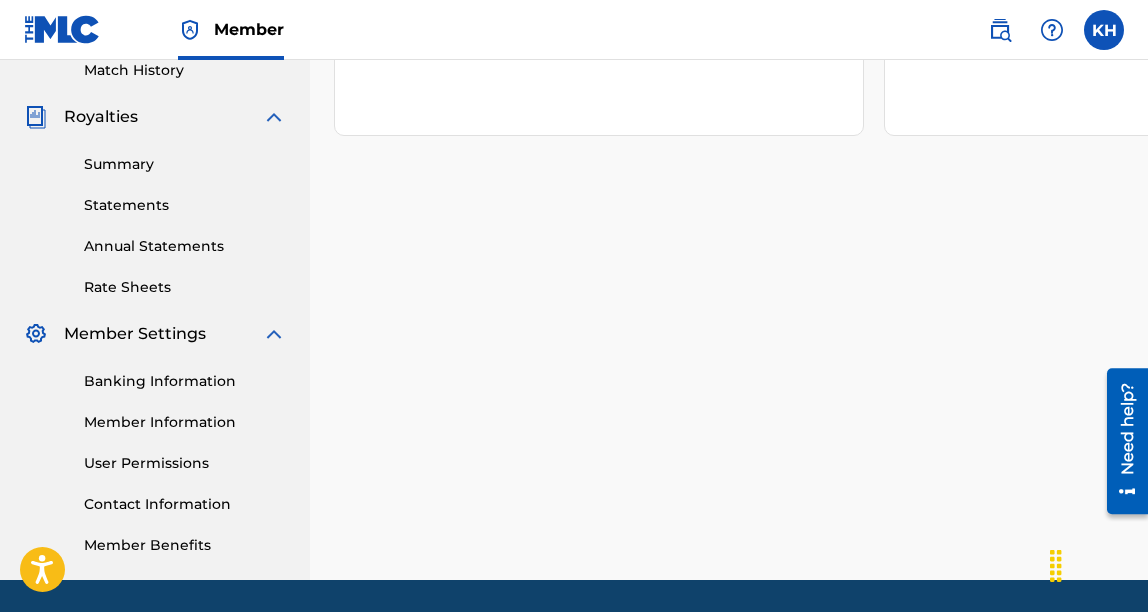scroll, scrollTop: 628, scrollLeft: 0, axis: vertical 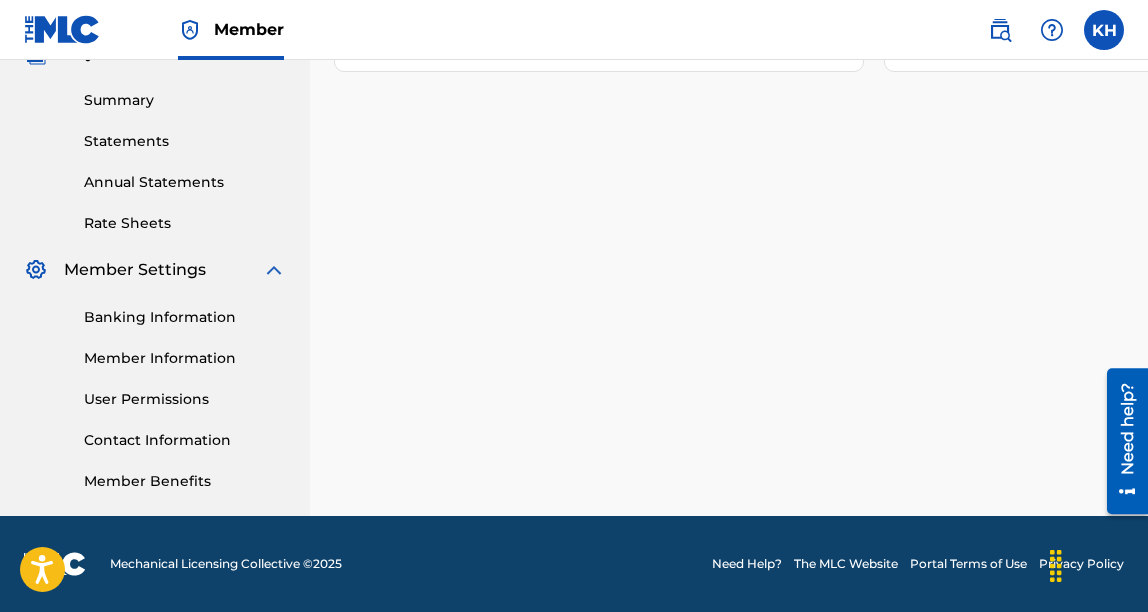 click on "Banking Information" at bounding box center (185, 317) 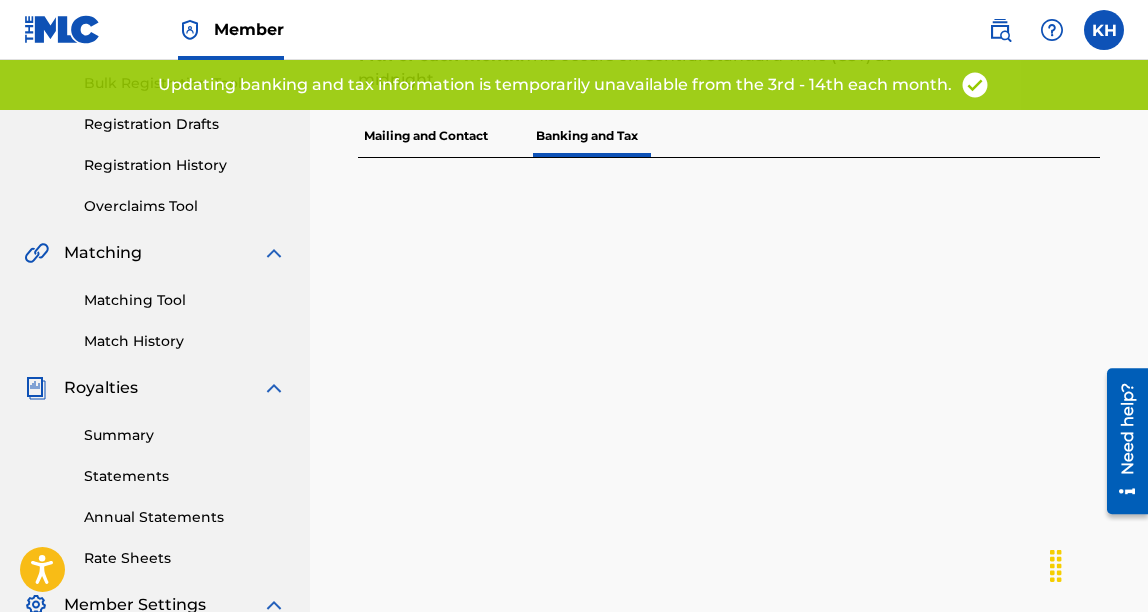 scroll, scrollTop: 289, scrollLeft: 0, axis: vertical 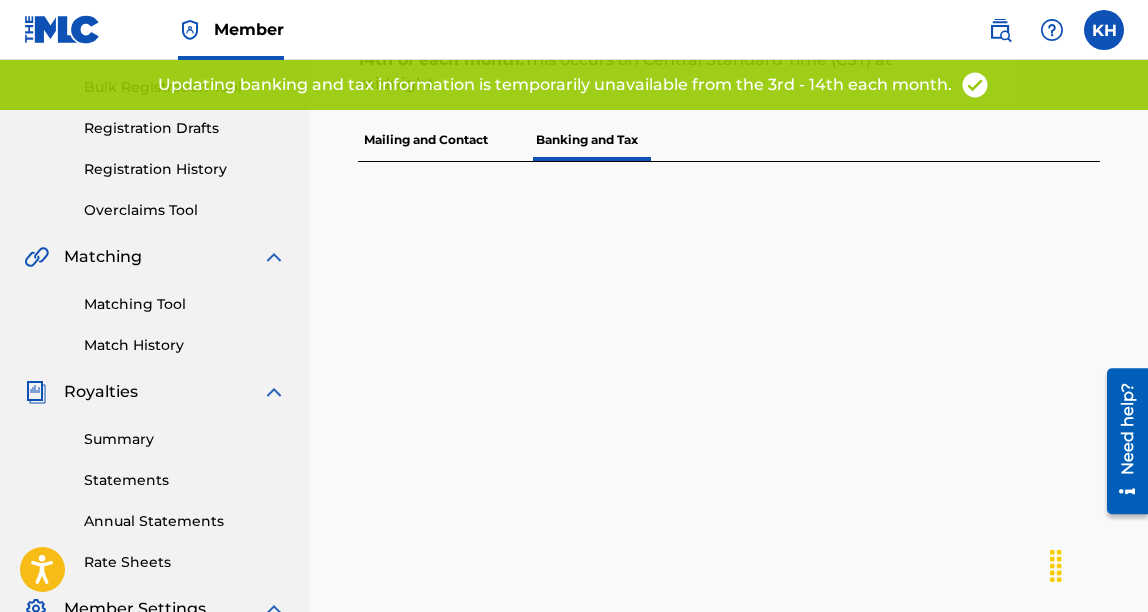 click on "Mailing and Contact" at bounding box center (426, 140) 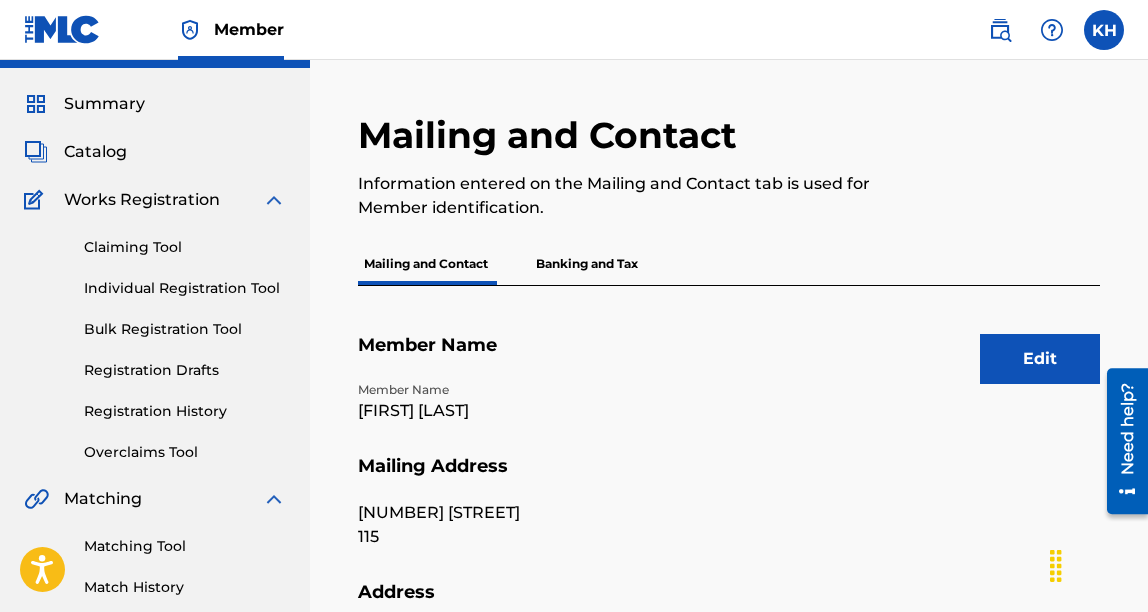scroll, scrollTop: 0, scrollLeft: 0, axis: both 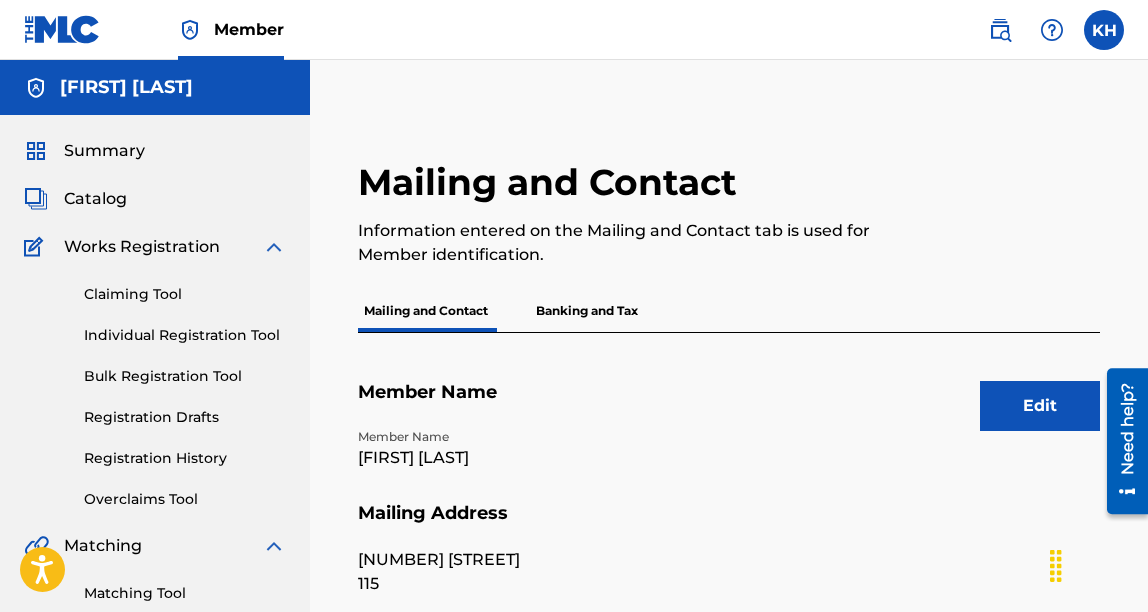click on "Banking and Tax" at bounding box center [587, 311] 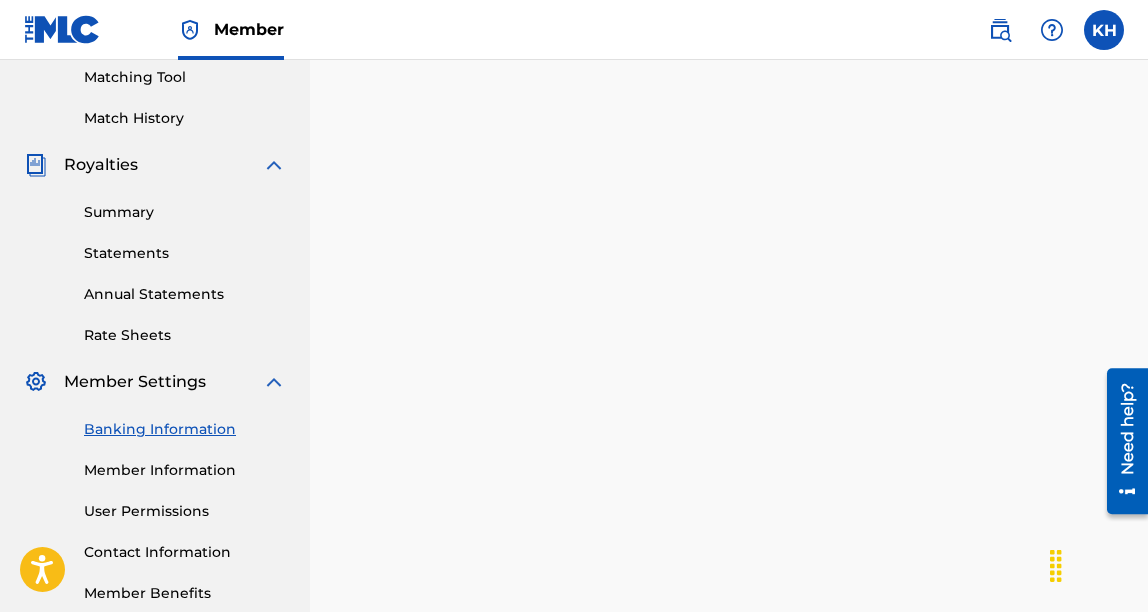scroll, scrollTop: 517, scrollLeft: 0, axis: vertical 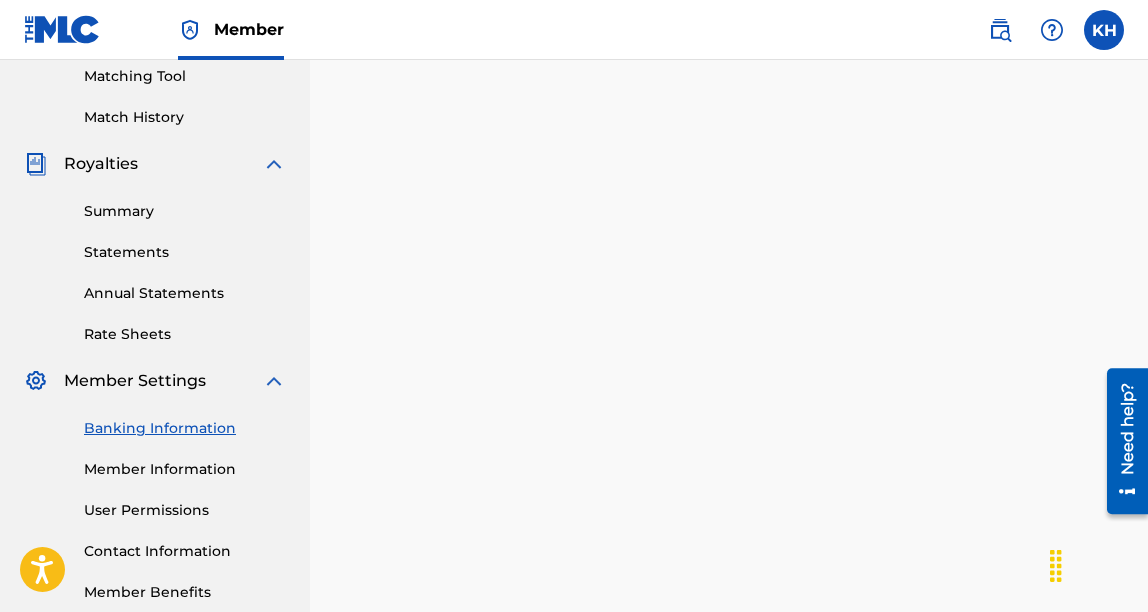 click on "Statements" at bounding box center [185, 252] 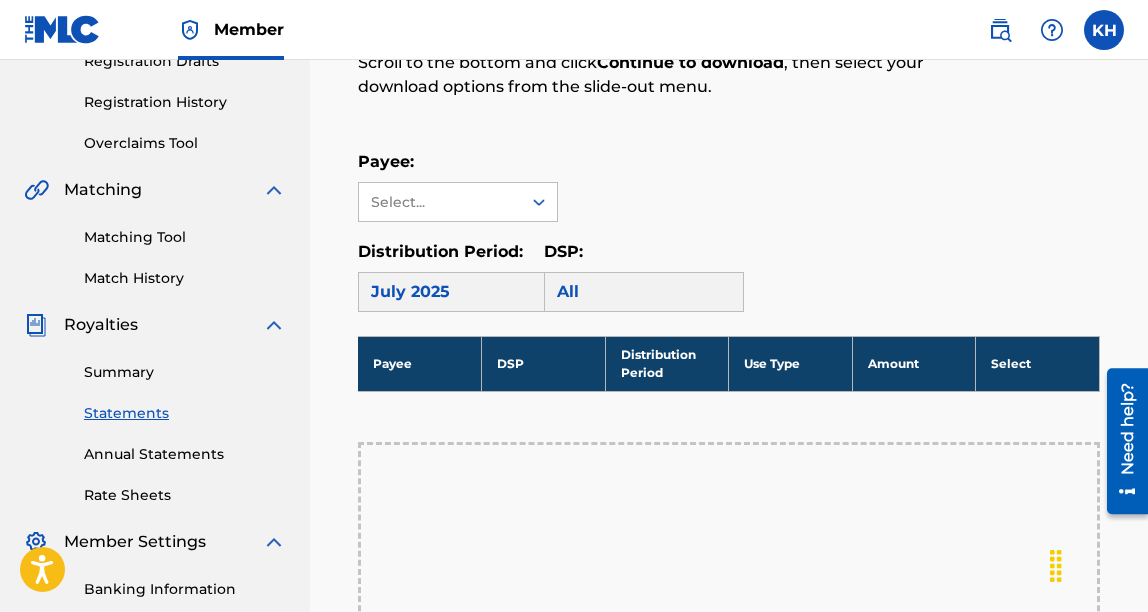 scroll, scrollTop: 359, scrollLeft: 0, axis: vertical 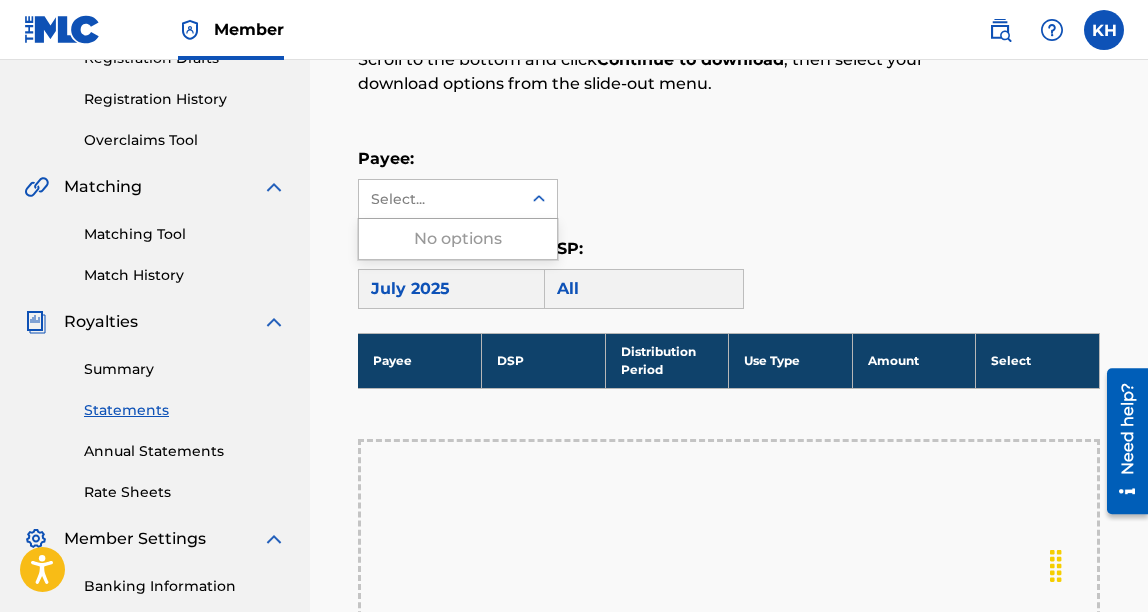 click on "Select..." at bounding box center [440, 199] 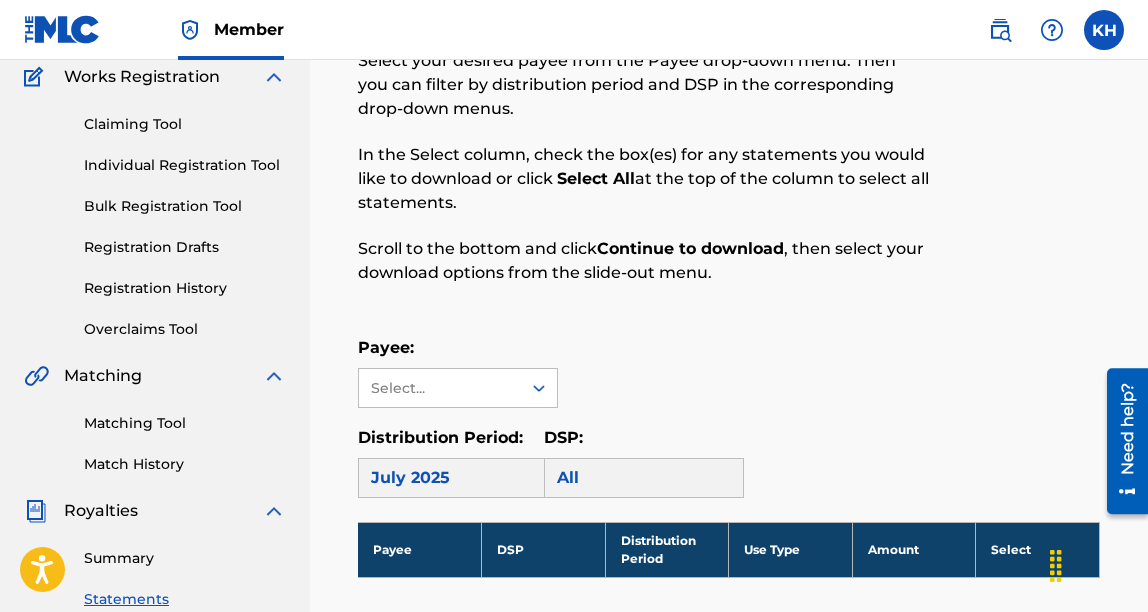scroll, scrollTop: 0, scrollLeft: 0, axis: both 